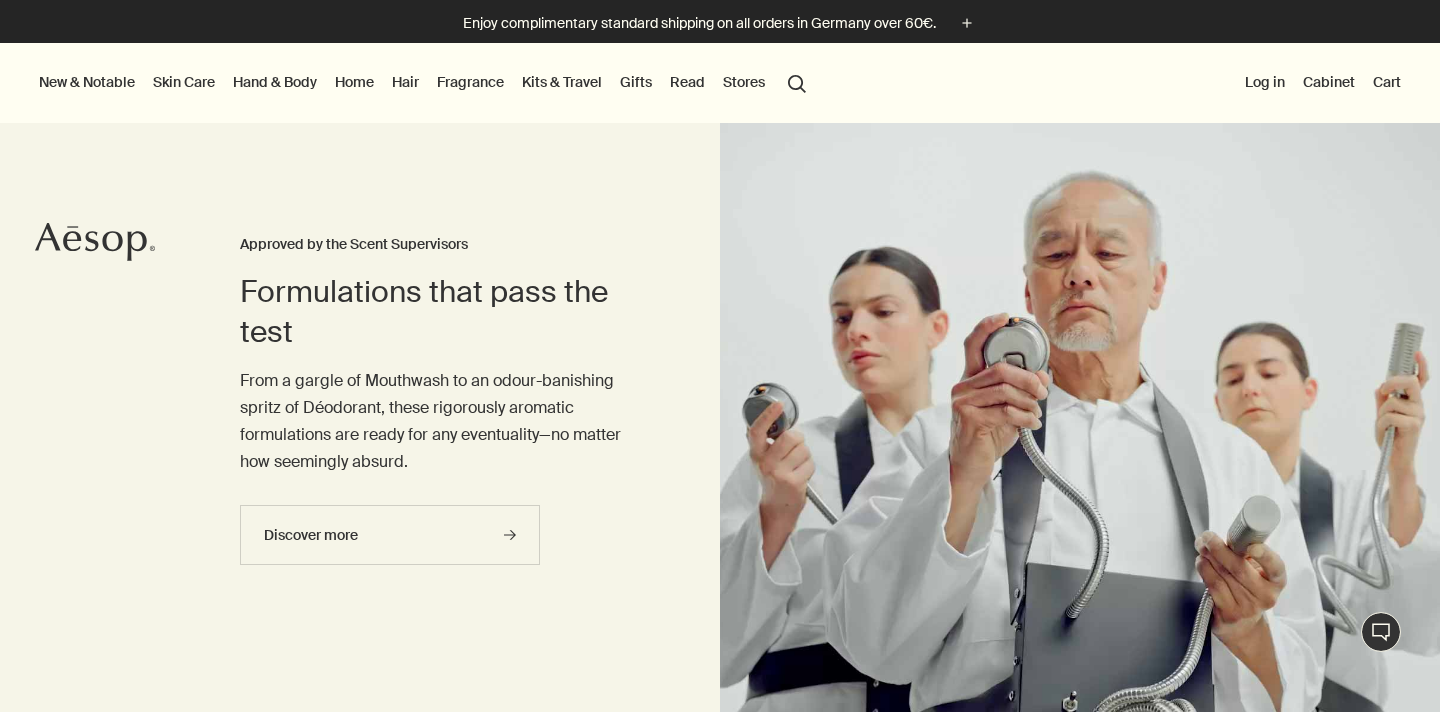 scroll, scrollTop: 0, scrollLeft: 0, axis: both 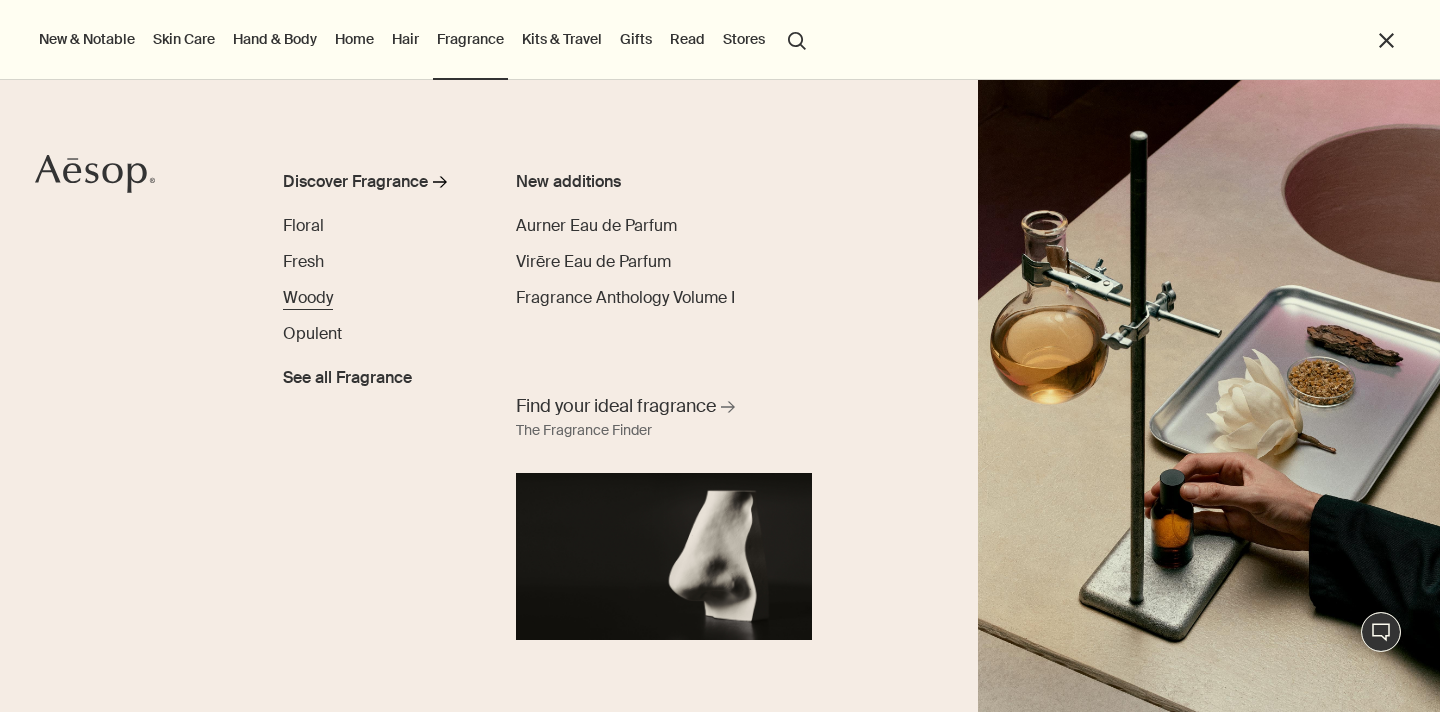 click on "Woody" at bounding box center (308, 297) 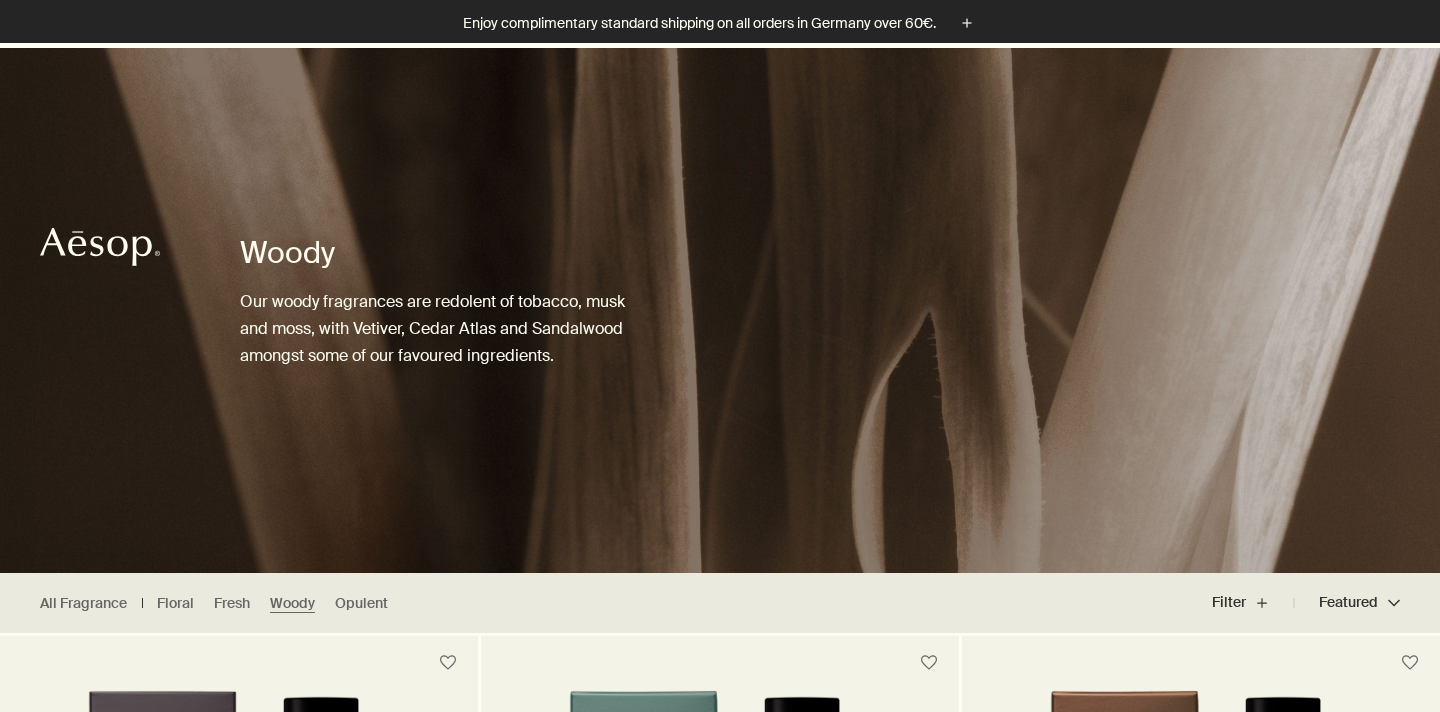 scroll, scrollTop: 422, scrollLeft: 0, axis: vertical 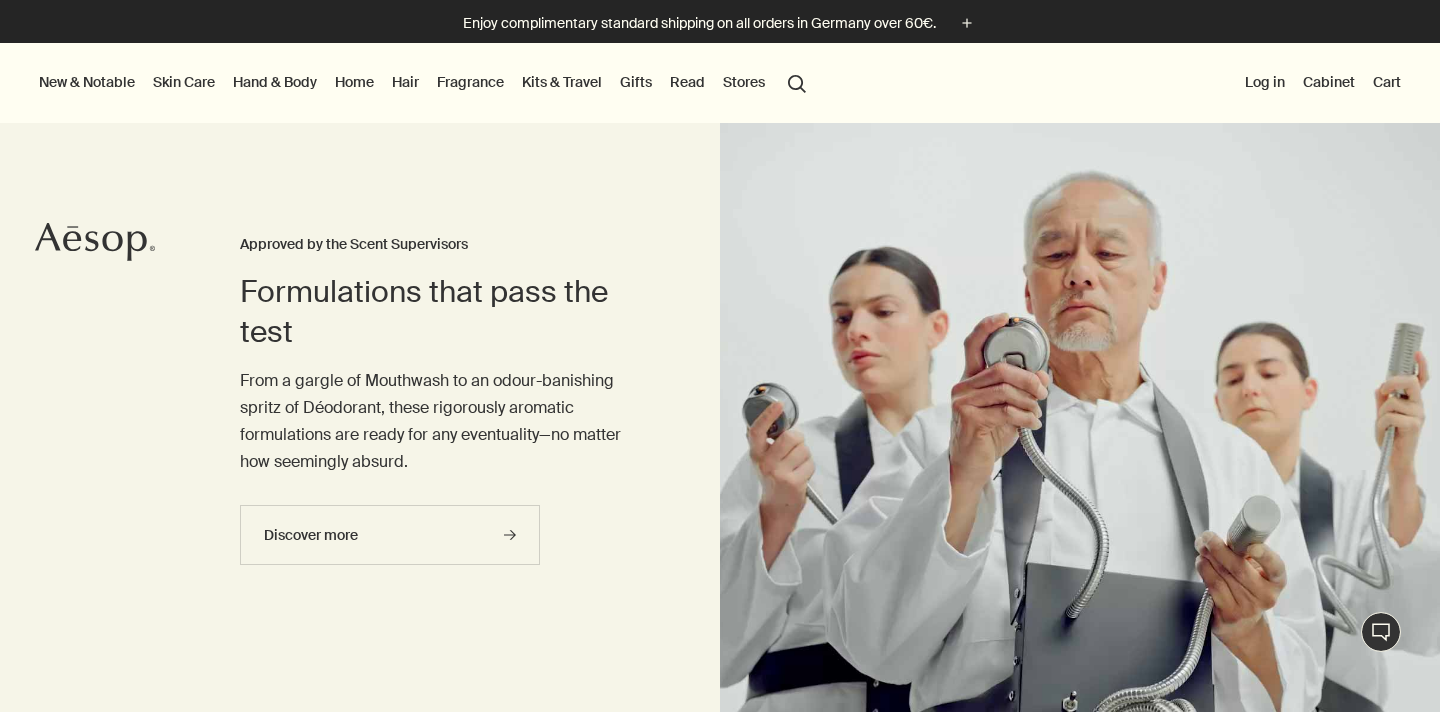 click on "Fragrance" at bounding box center (470, 82) 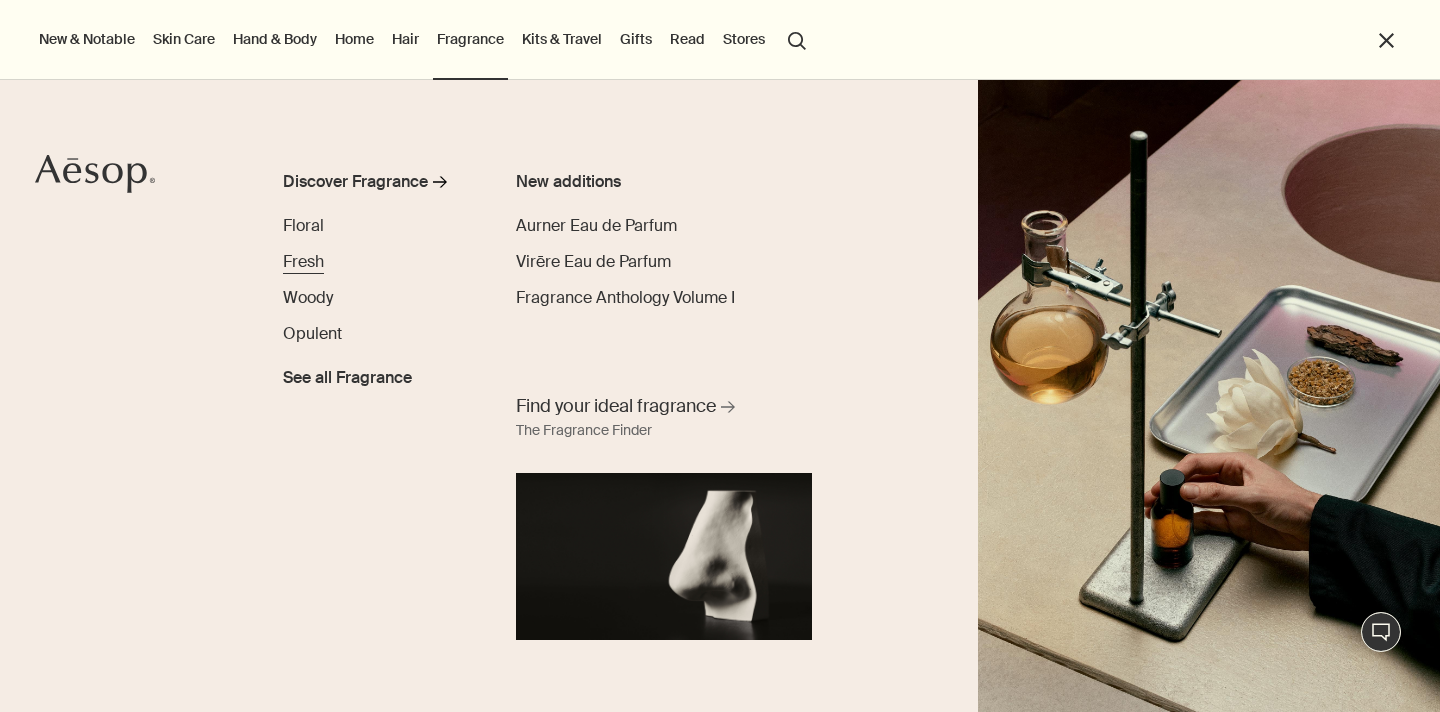 click on "Fresh" at bounding box center (303, 261) 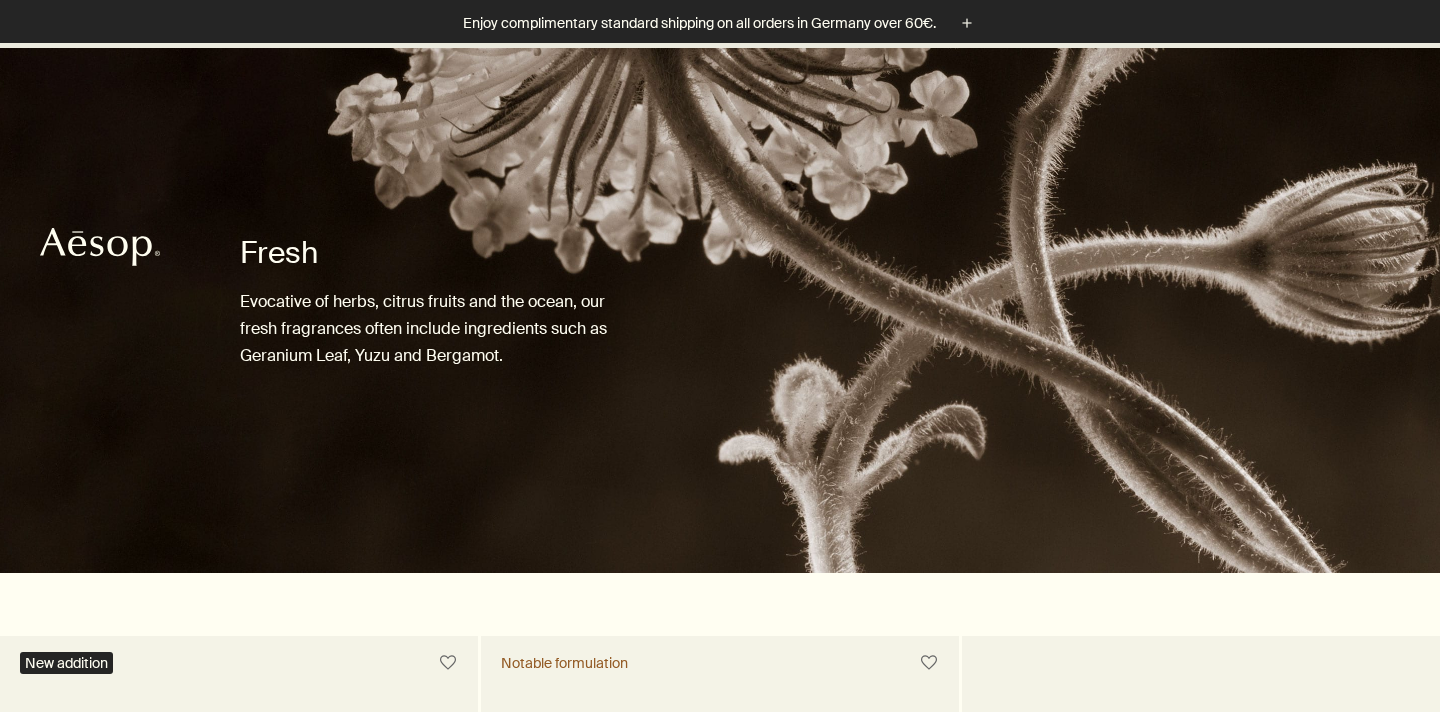 scroll, scrollTop: 719, scrollLeft: 0, axis: vertical 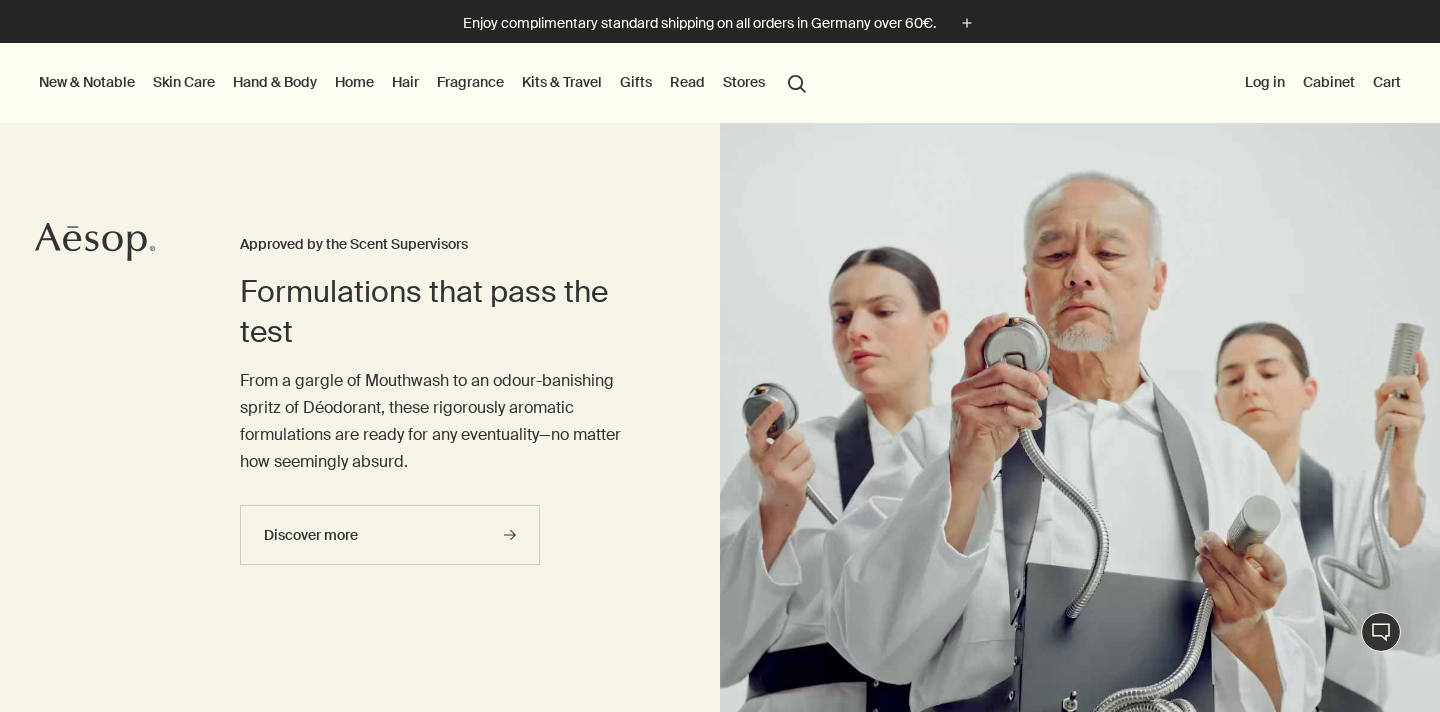 click on "Fragrance" at bounding box center (470, 82) 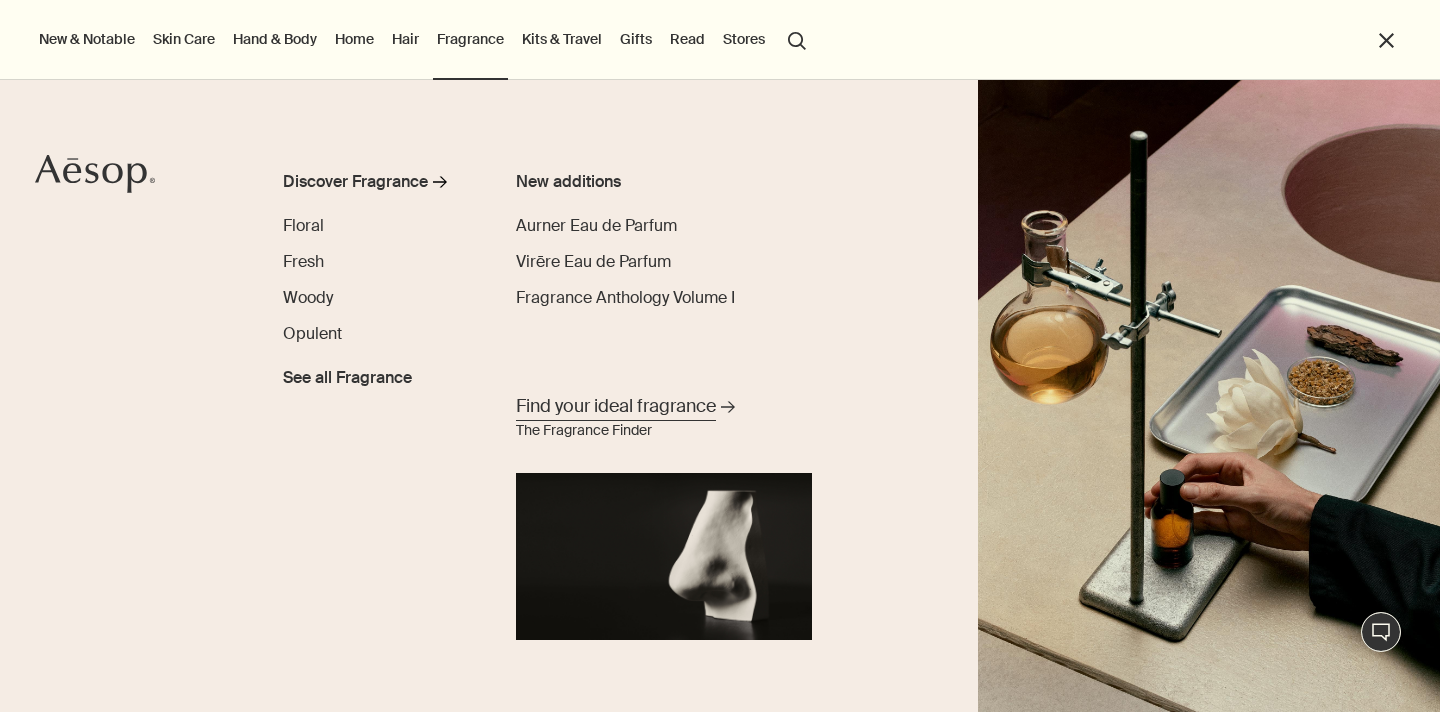 click on "Find your ideal fragrance" at bounding box center (616, 406) 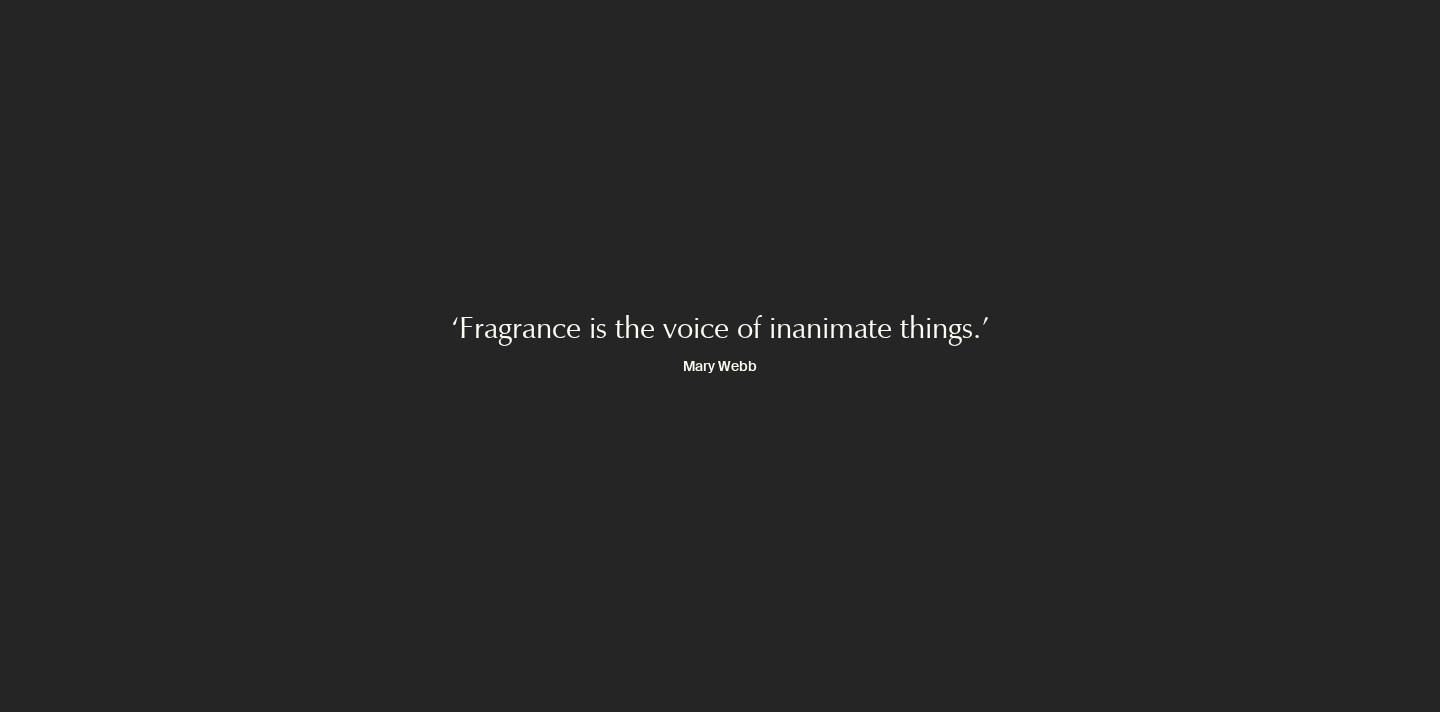 scroll, scrollTop: 0, scrollLeft: 0, axis: both 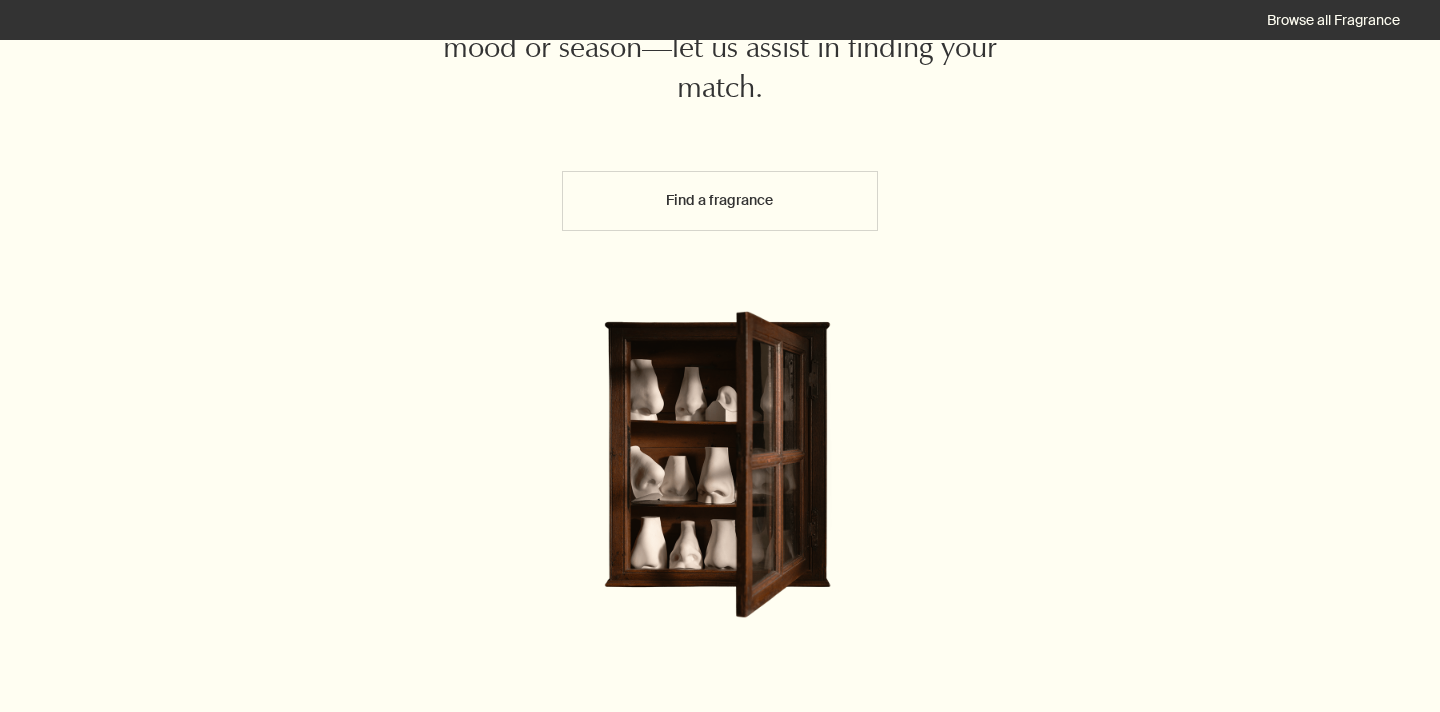 click on "Find a fragrance" at bounding box center (720, 201) 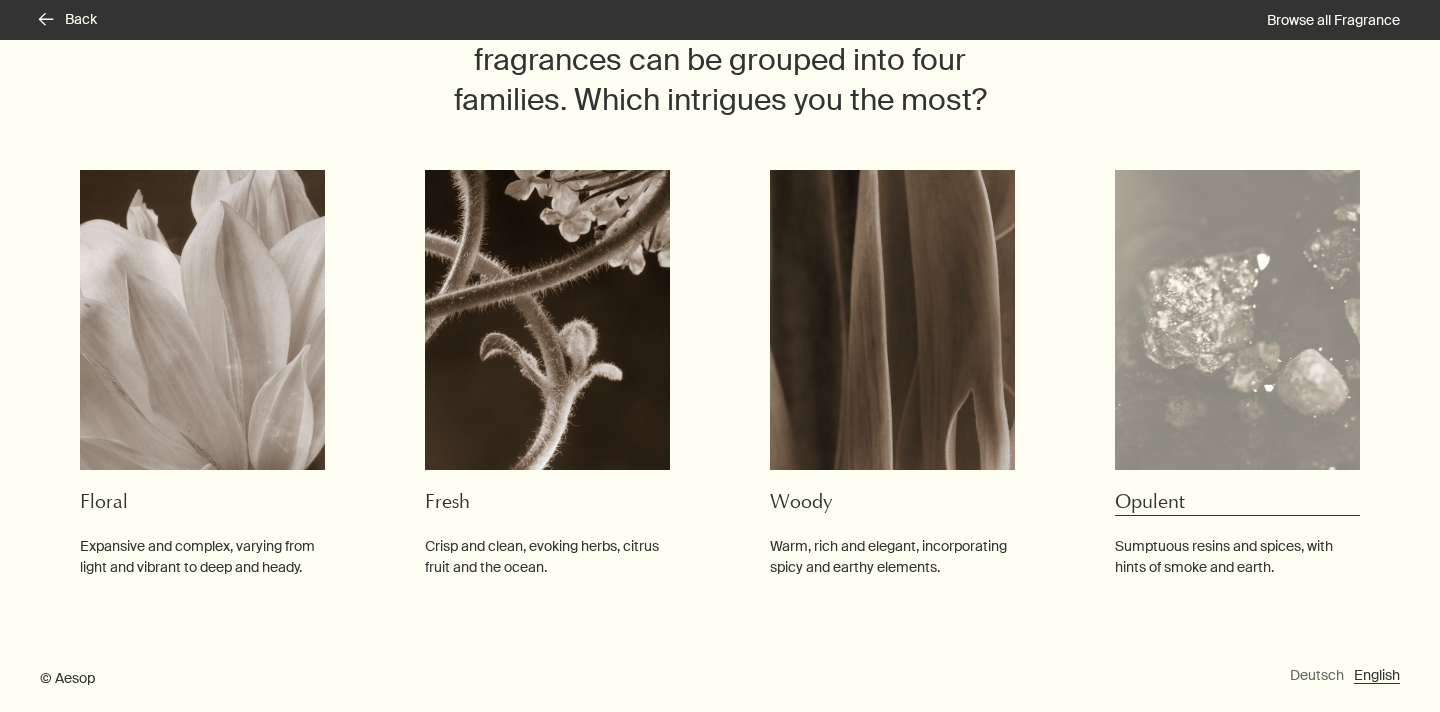 click at bounding box center (202, 320) 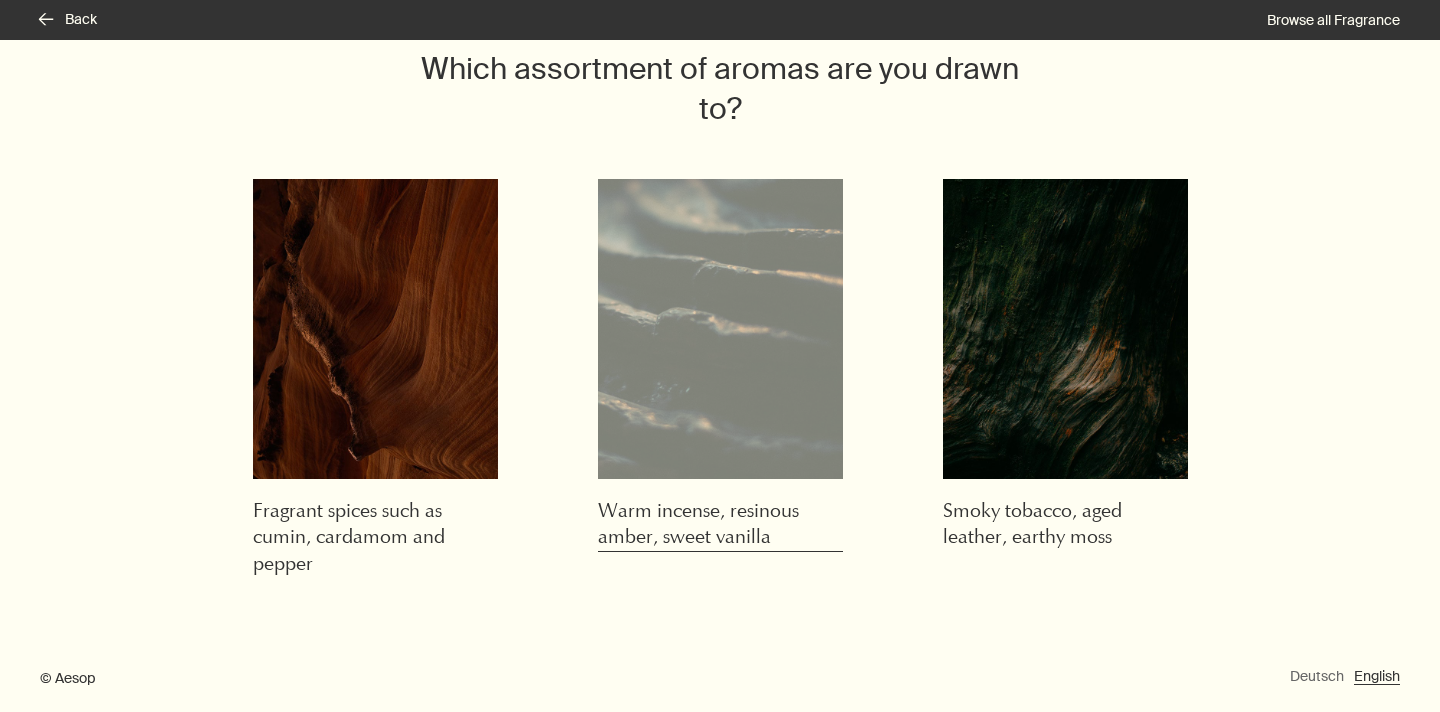 click at bounding box center (375, 329) 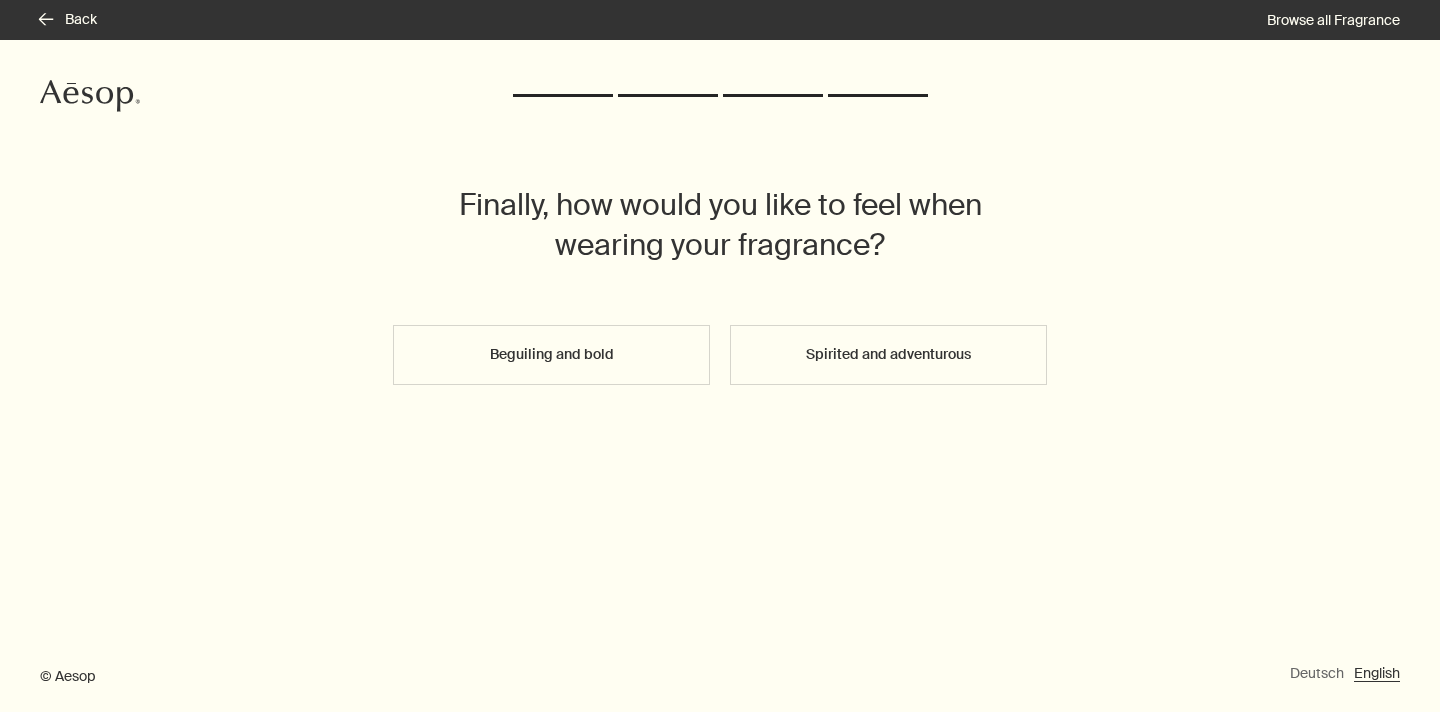 scroll, scrollTop: 0, scrollLeft: 0, axis: both 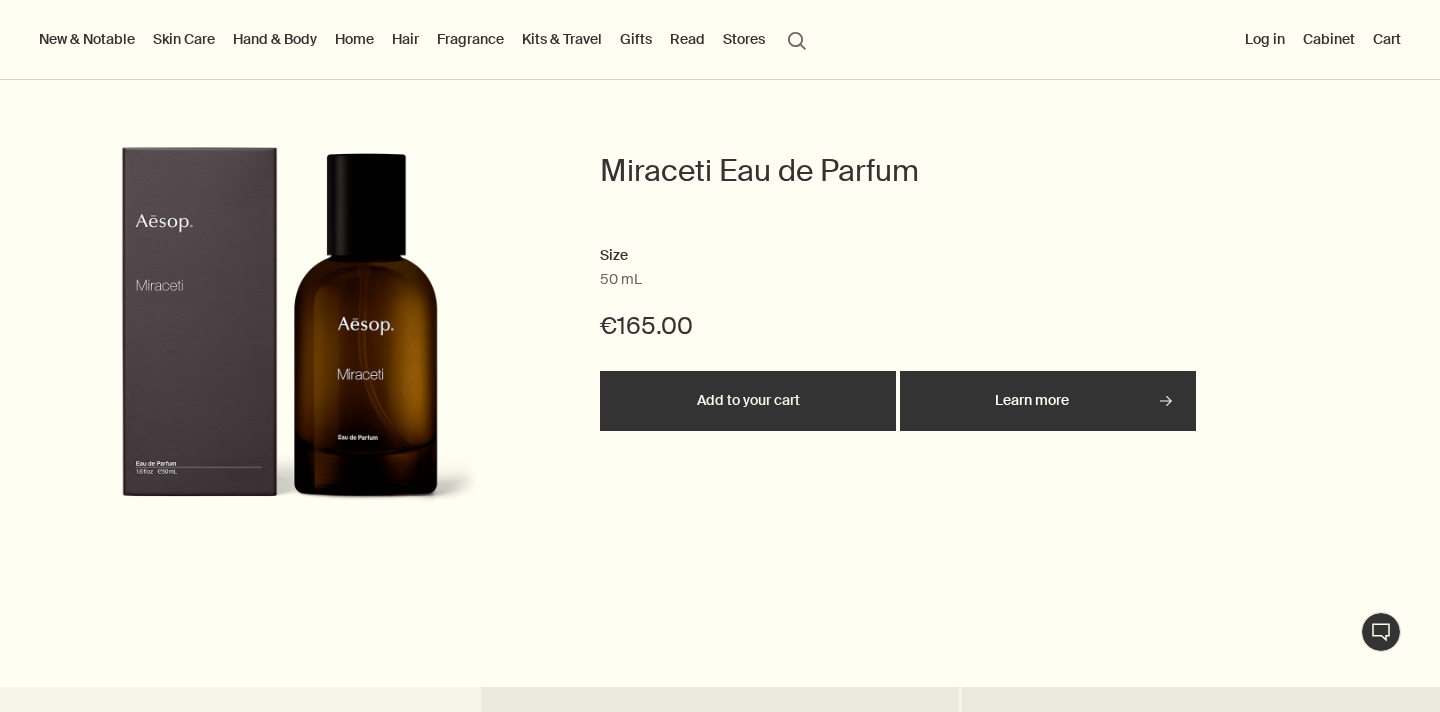 click on "Learn more   rightArrow" at bounding box center (1048, 401) 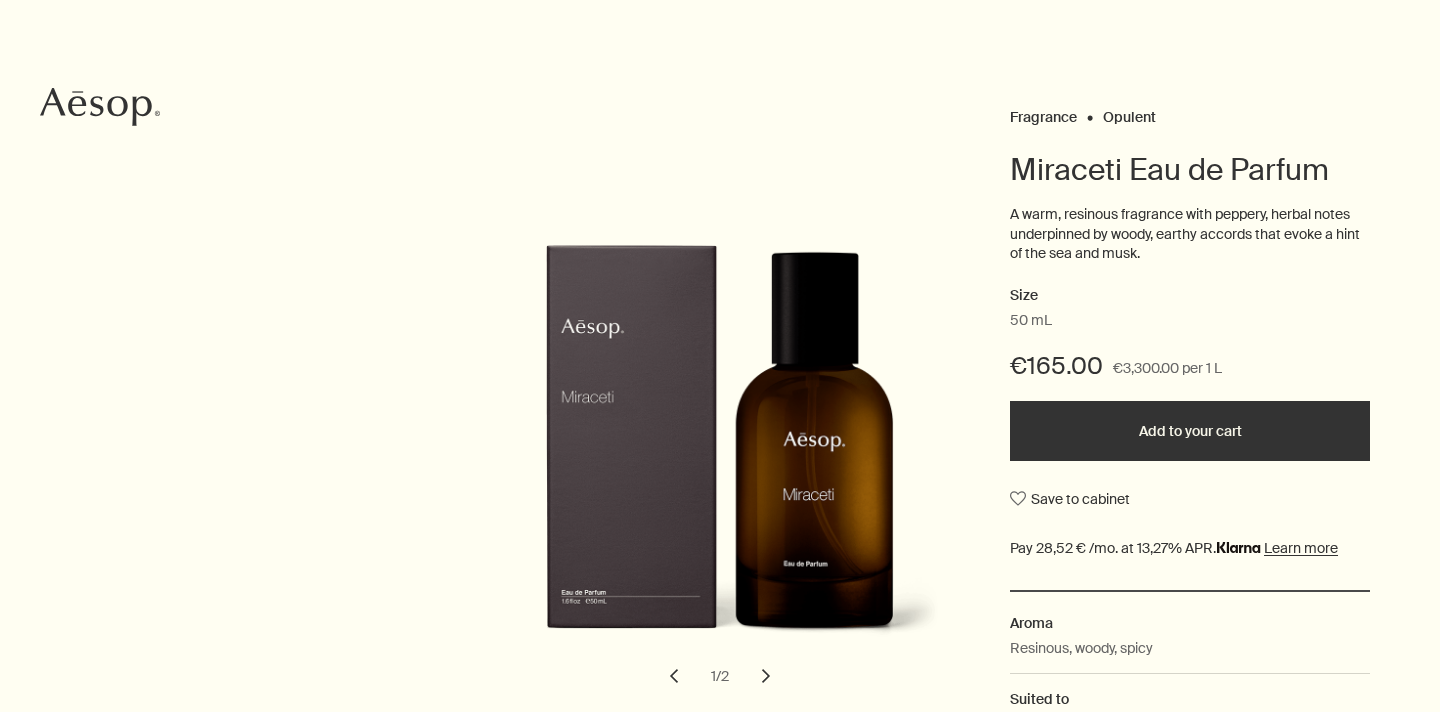 scroll, scrollTop: 167, scrollLeft: 0, axis: vertical 